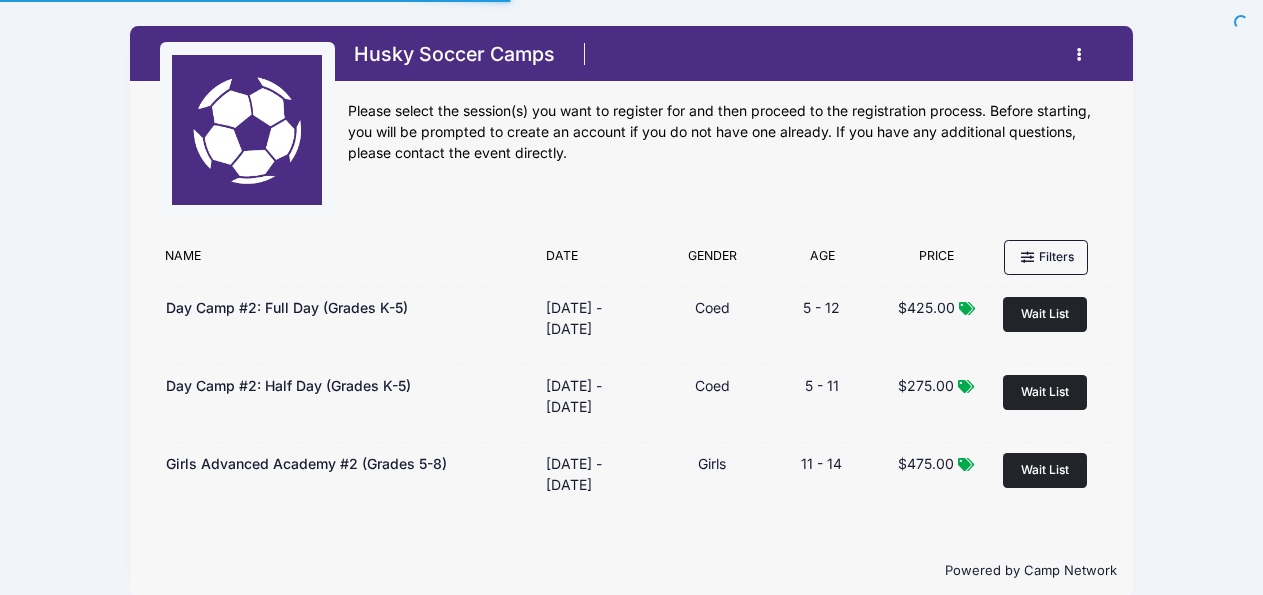 scroll, scrollTop: 0, scrollLeft: 0, axis: both 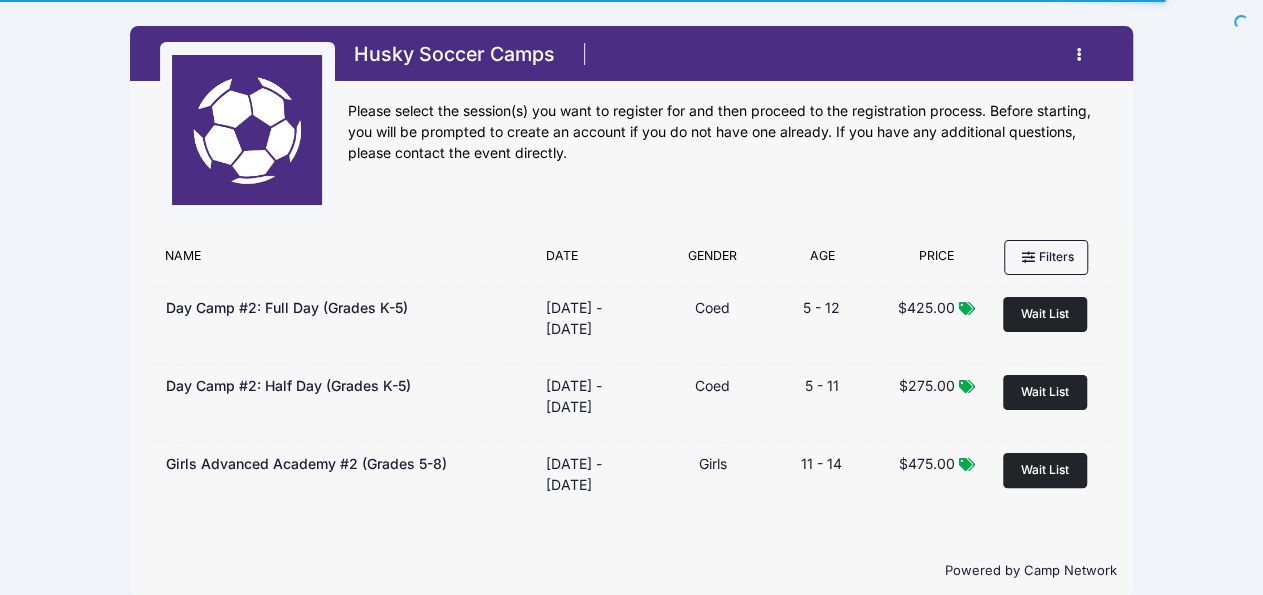 click at bounding box center [1079, 54] 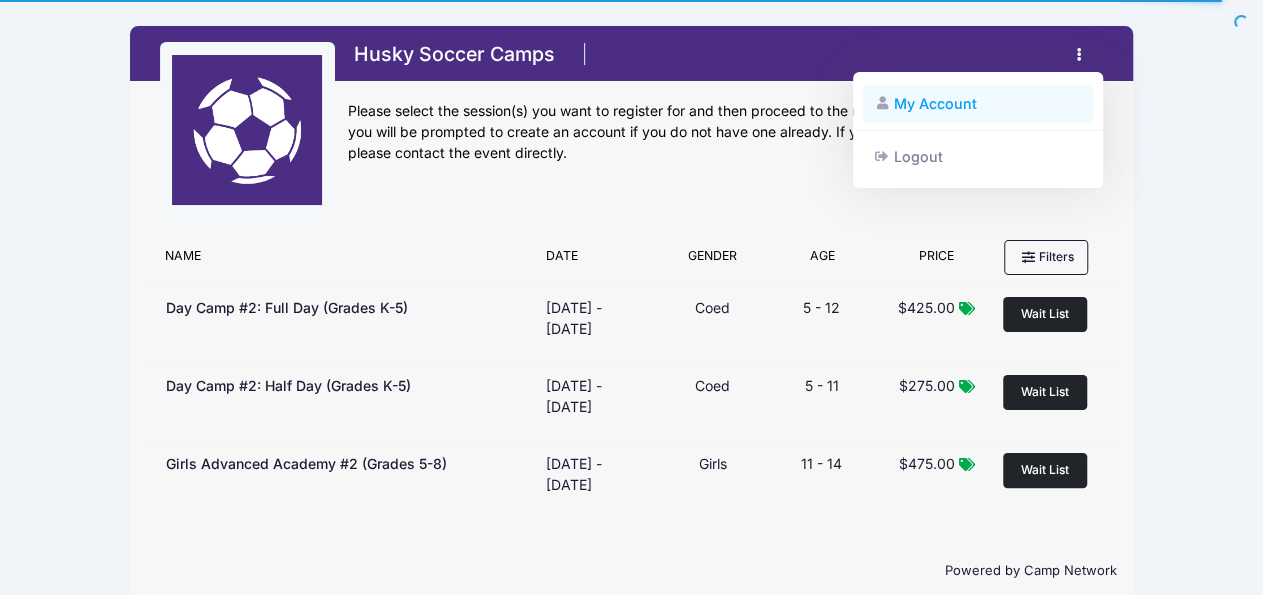 click on "My Account" at bounding box center [978, 104] 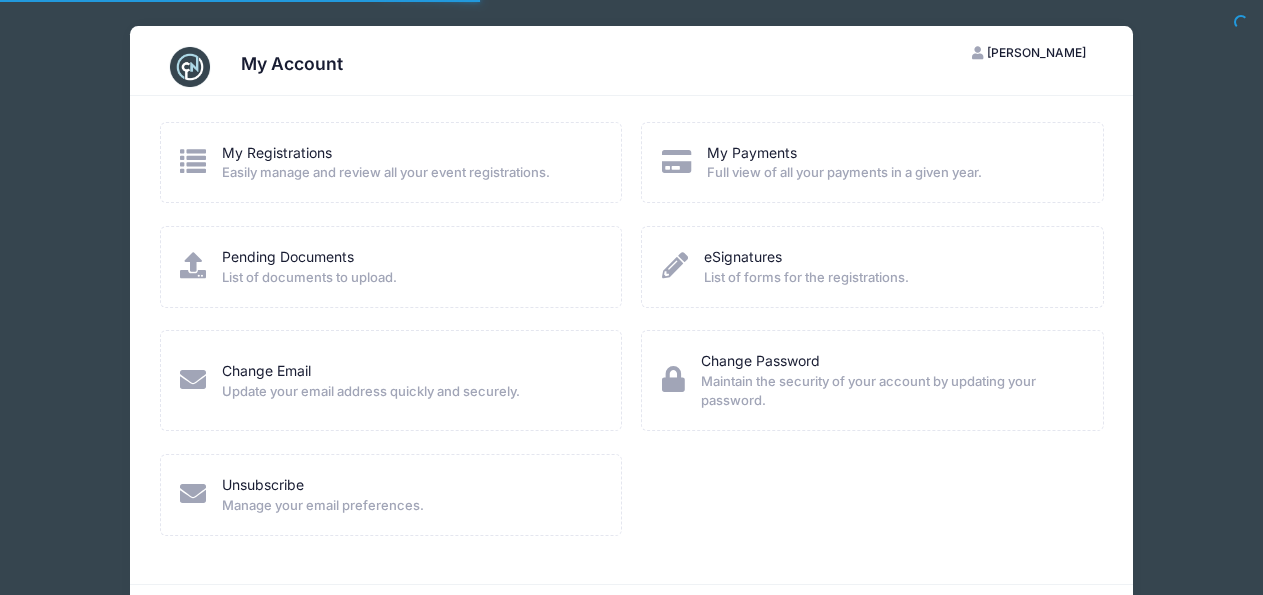 scroll, scrollTop: 0, scrollLeft: 0, axis: both 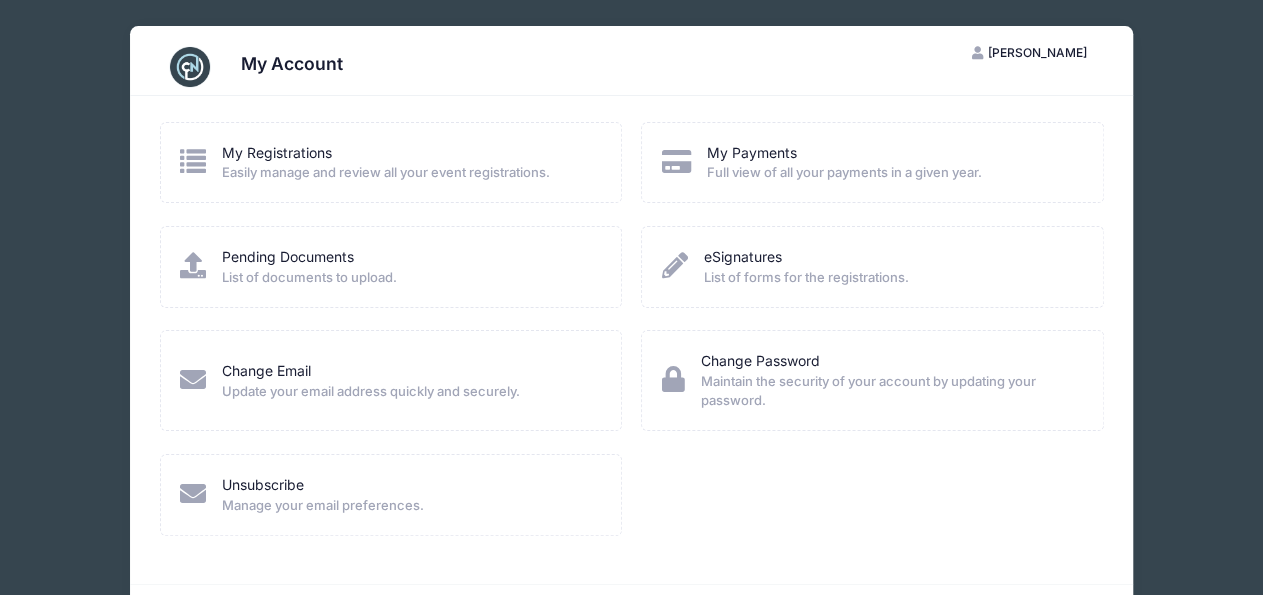 click at bounding box center [193, 161] 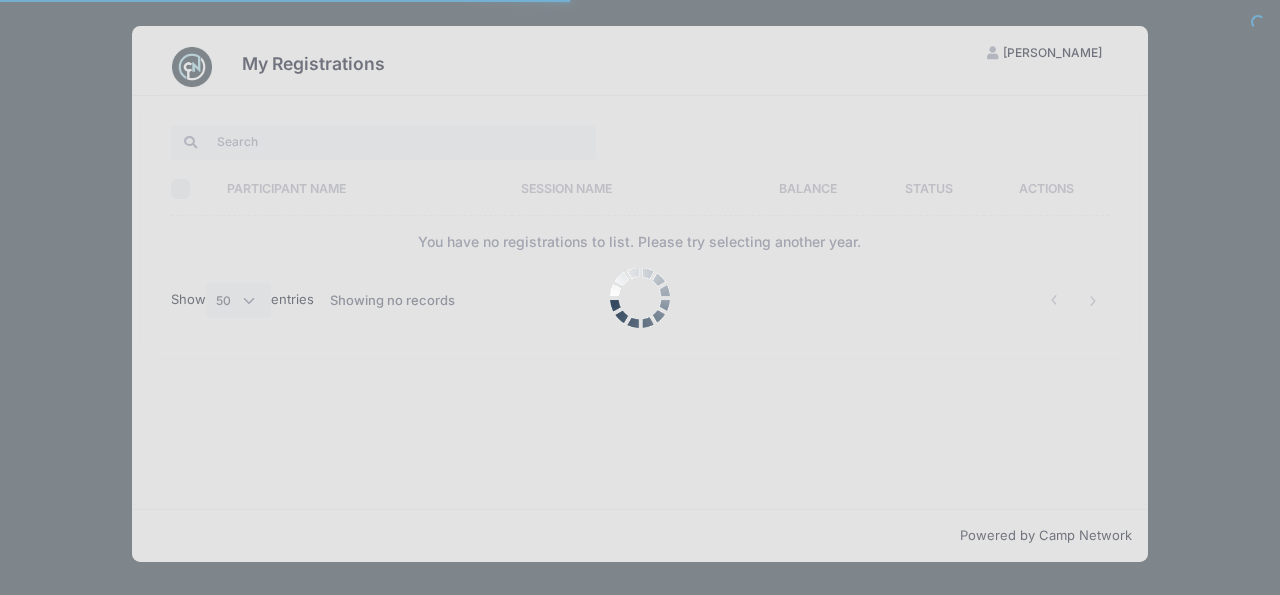 select on "50" 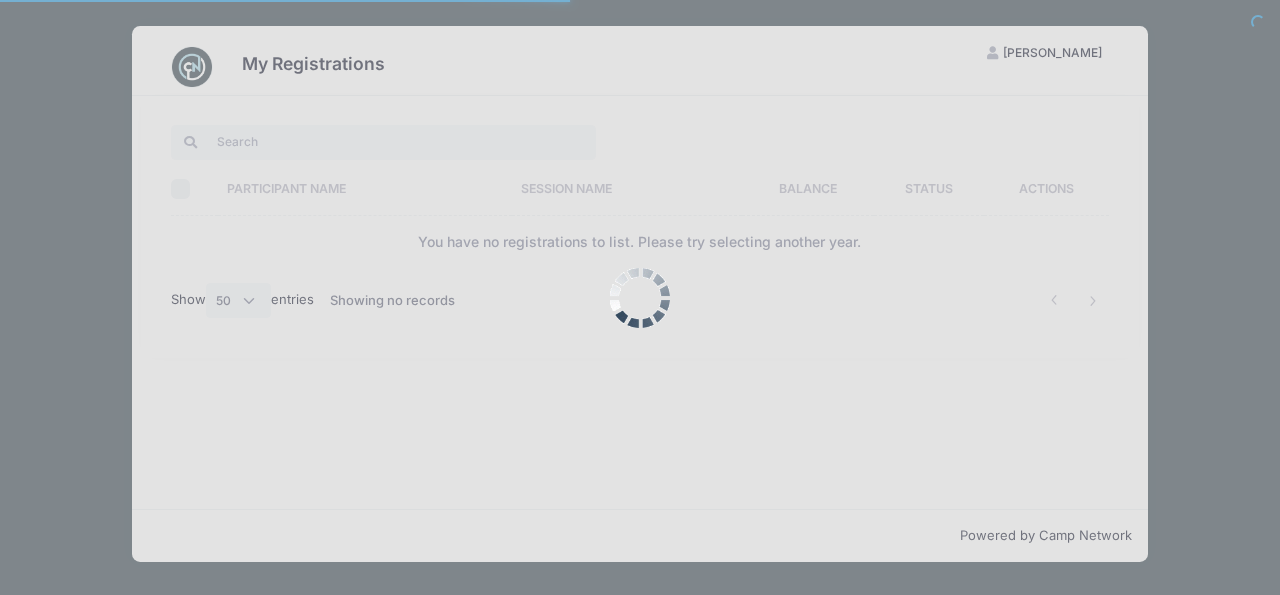 scroll, scrollTop: 0, scrollLeft: 0, axis: both 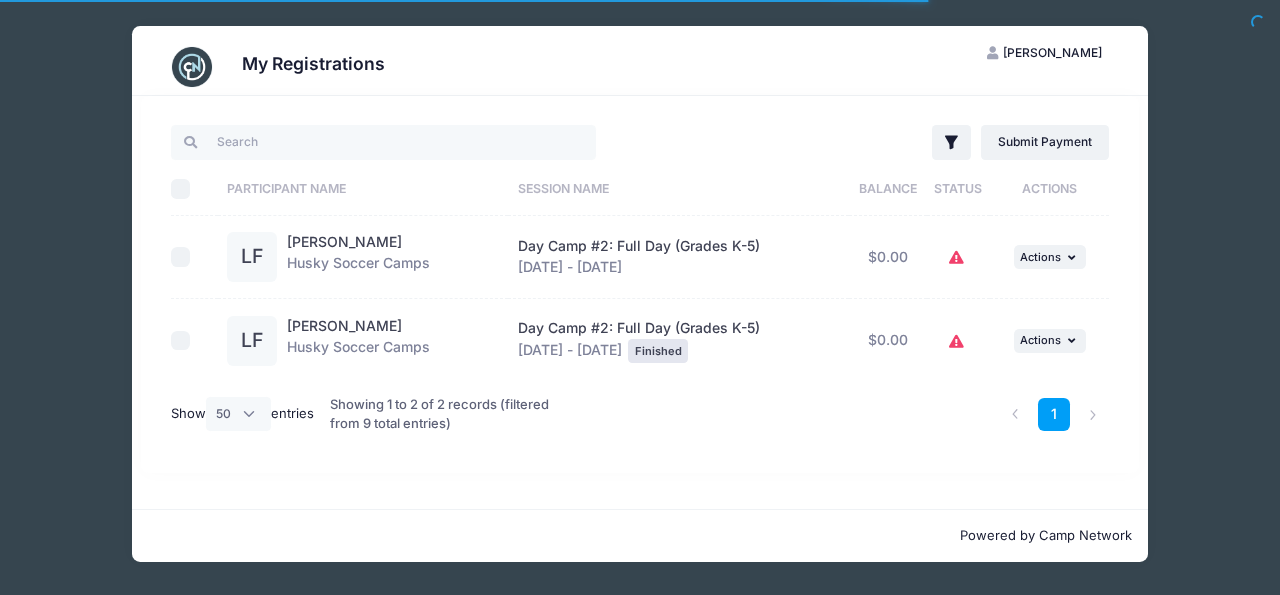click on "... Actions      View Registration
View Attachments" at bounding box center (1050, 258) 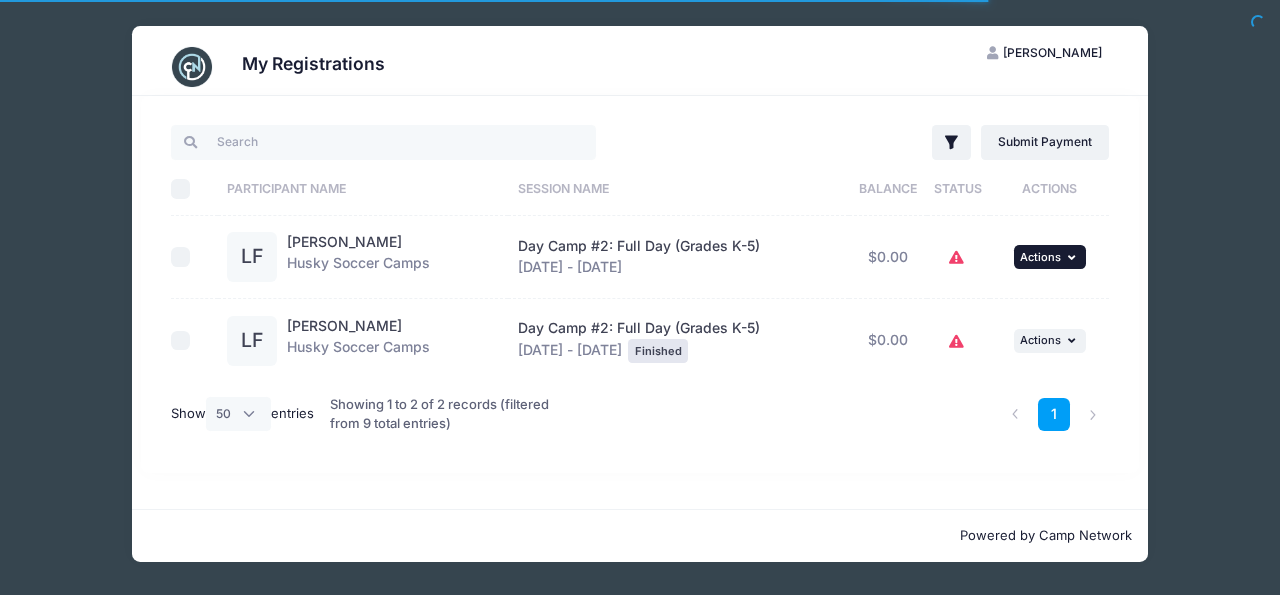 click on "... Actions" at bounding box center [1050, 257] 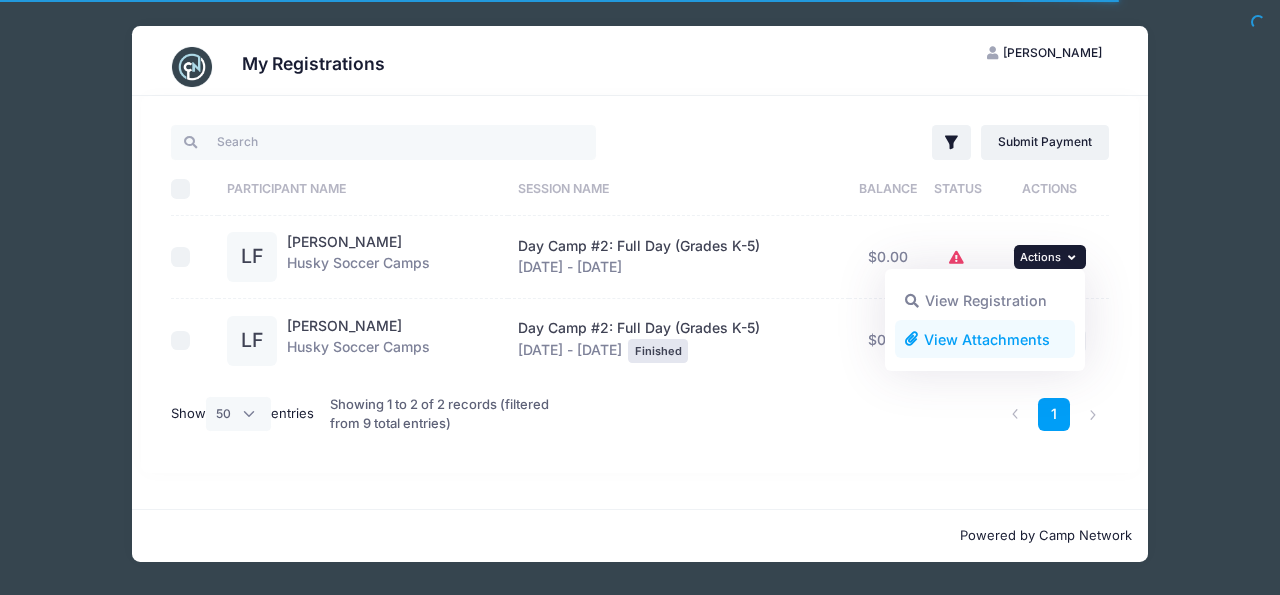 click on "View Attachments" at bounding box center (985, 339) 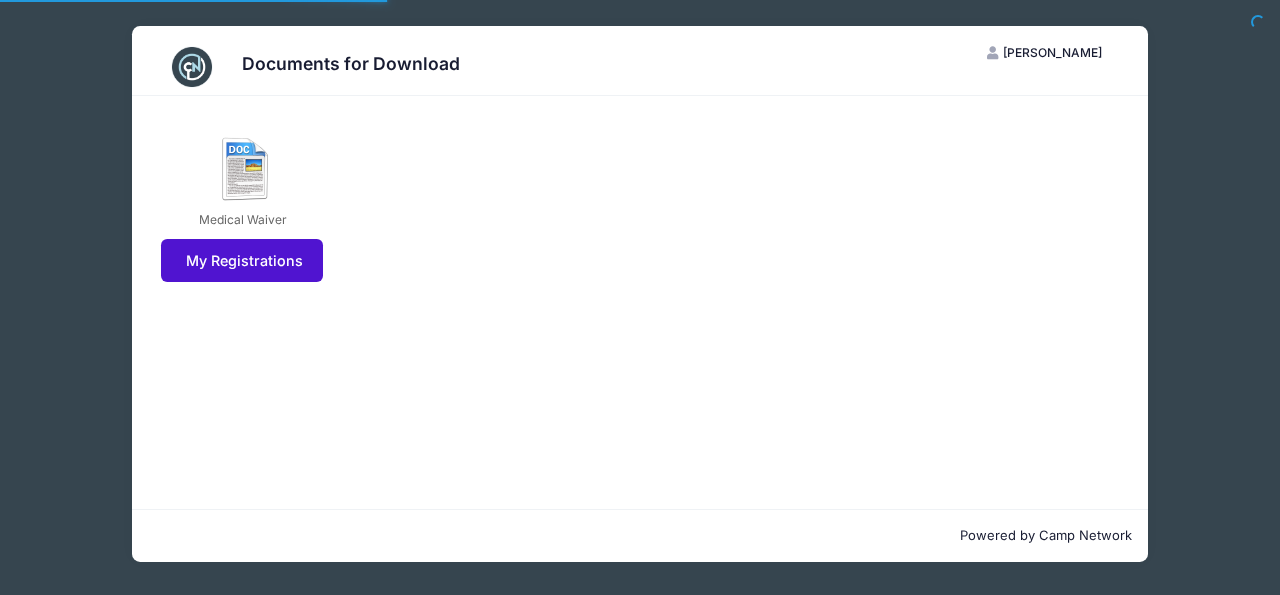 scroll, scrollTop: 0, scrollLeft: 0, axis: both 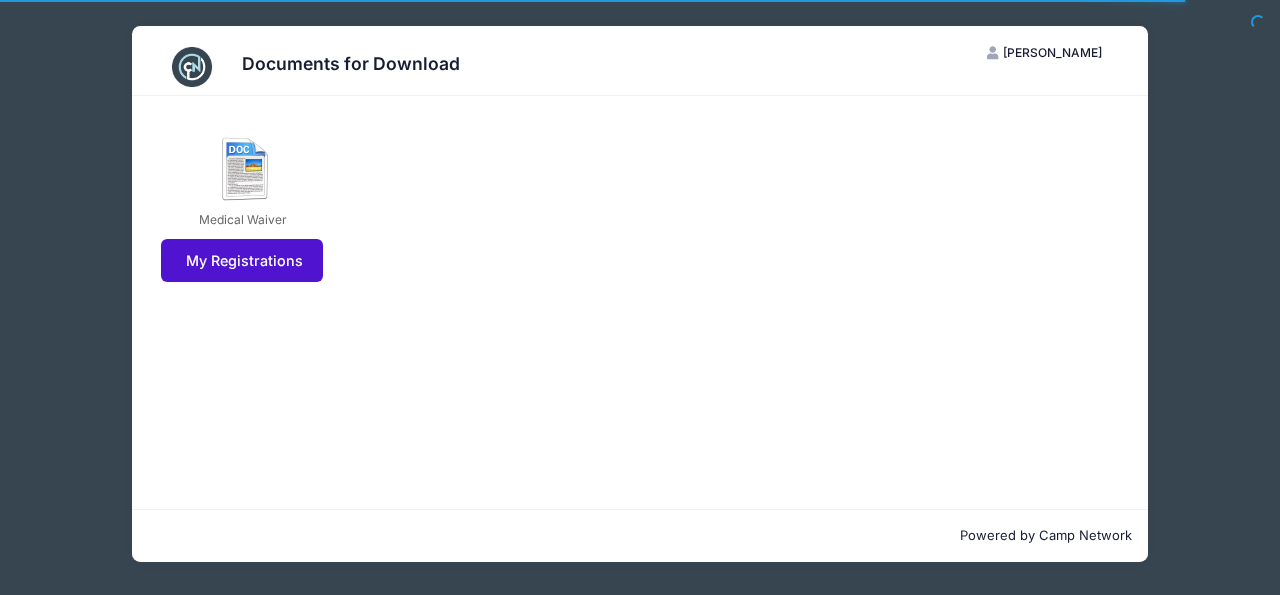 click on "My Registrations" at bounding box center [242, 260] 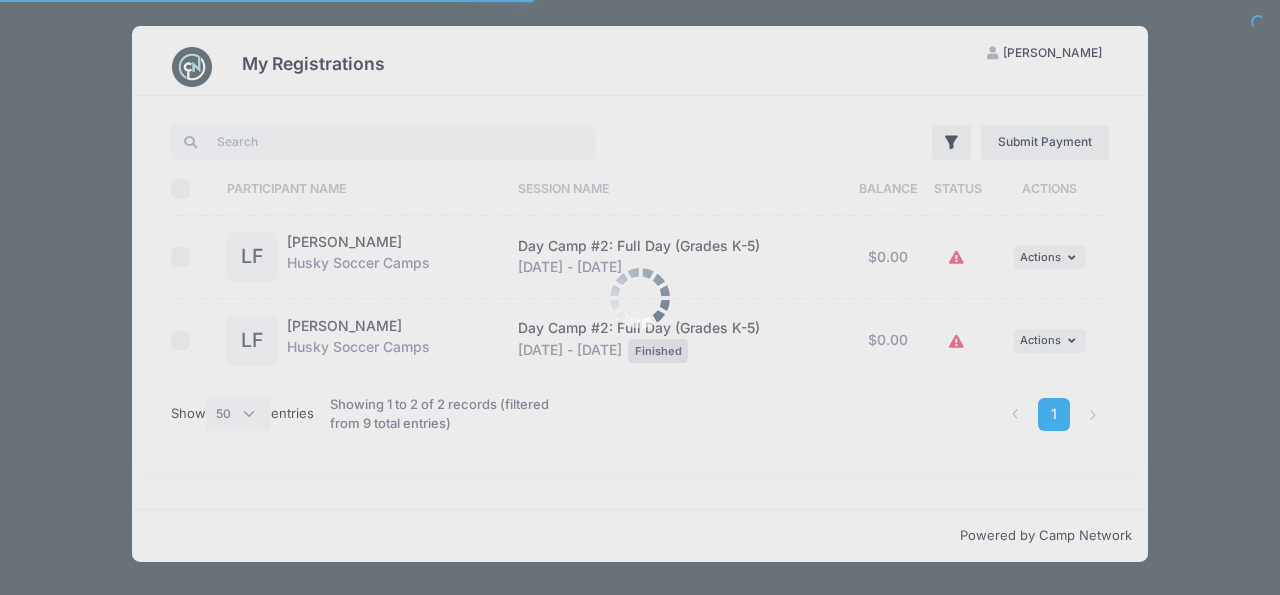 select on "50" 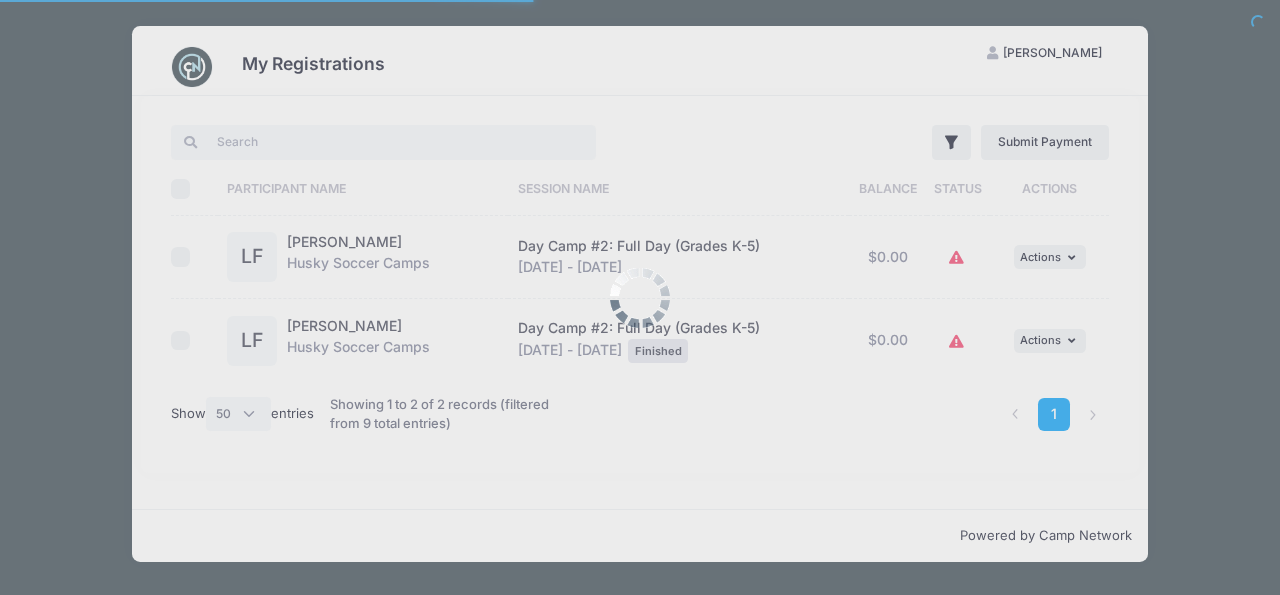 scroll, scrollTop: 0, scrollLeft: 0, axis: both 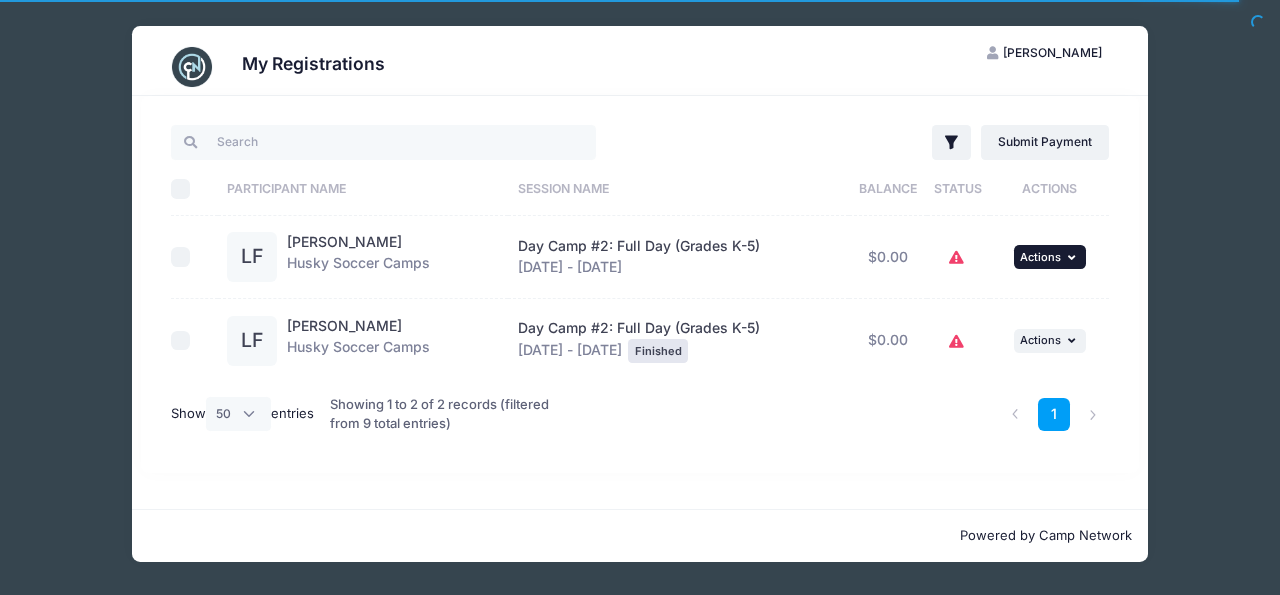 click at bounding box center (1074, 257) 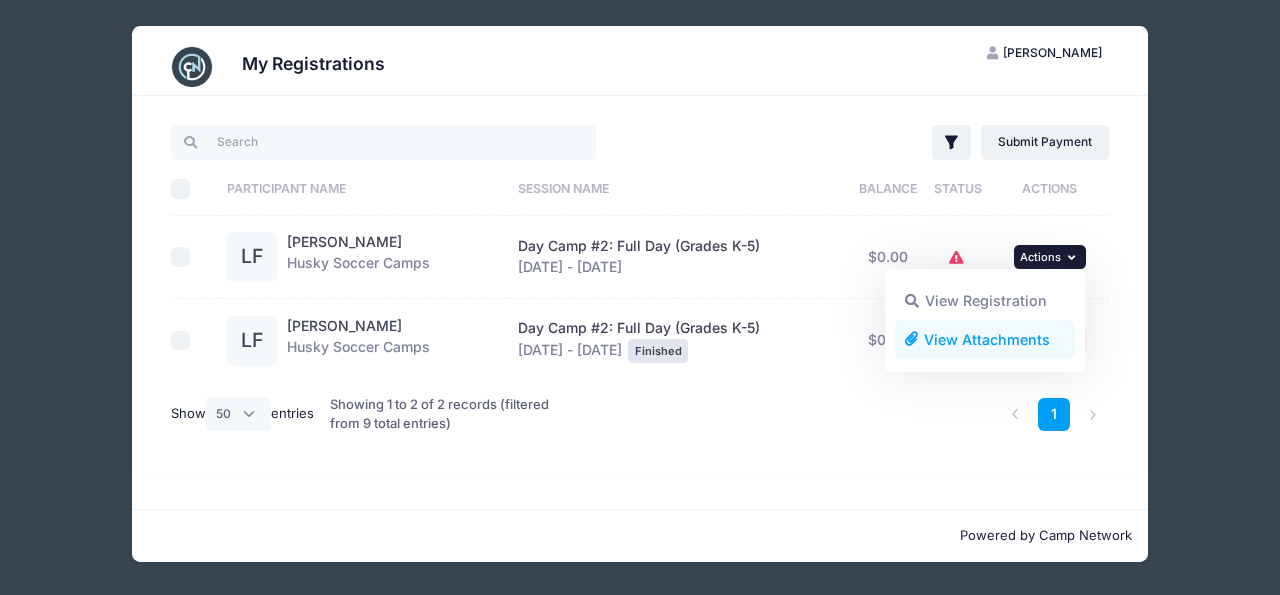 click on "View Attachments" at bounding box center [985, 339] 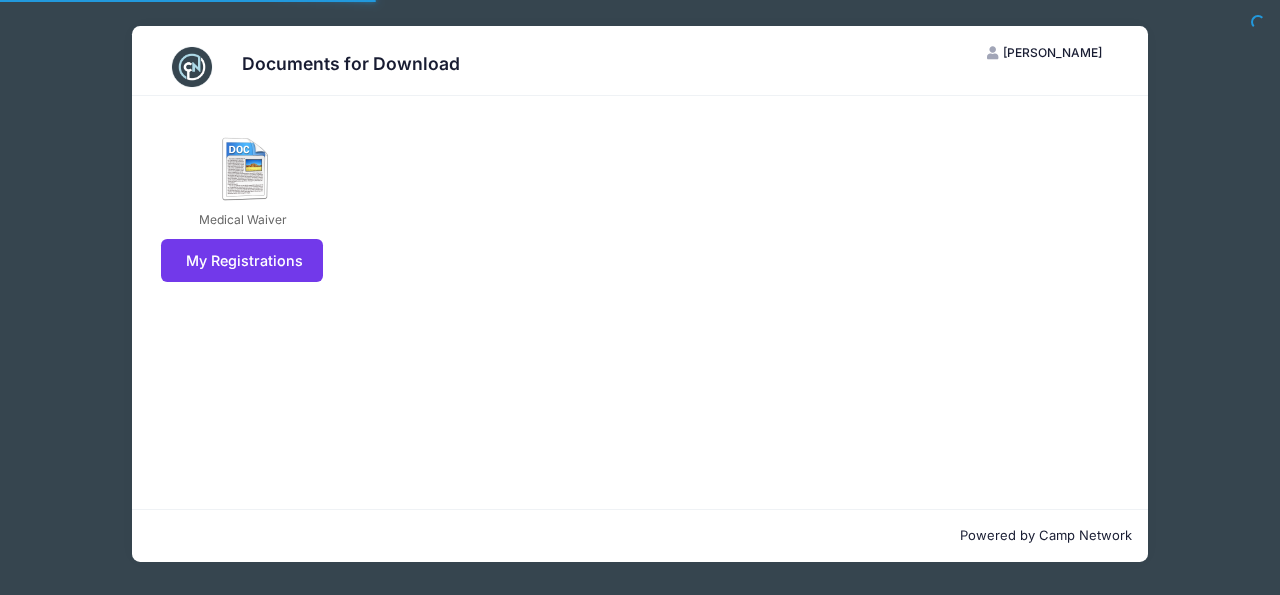 scroll, scrollTop: 0, scrollLeft: 0, axis: both 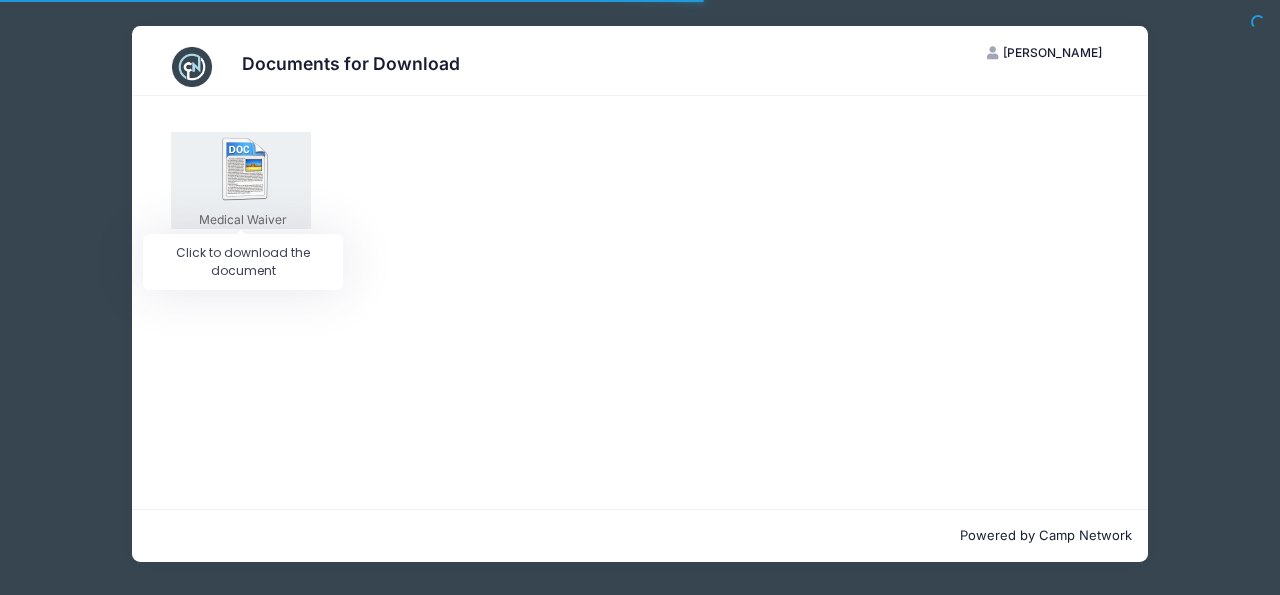 click at bounding box center [246, 169] 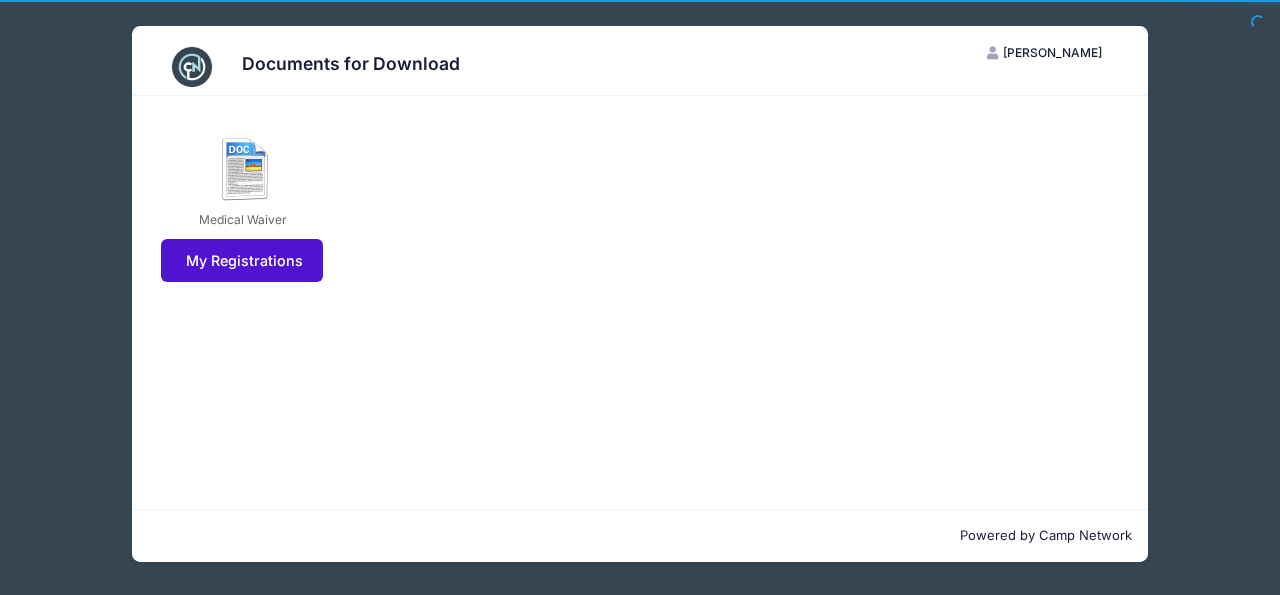 click on "My Registrations" at bounding box center [242, 260] 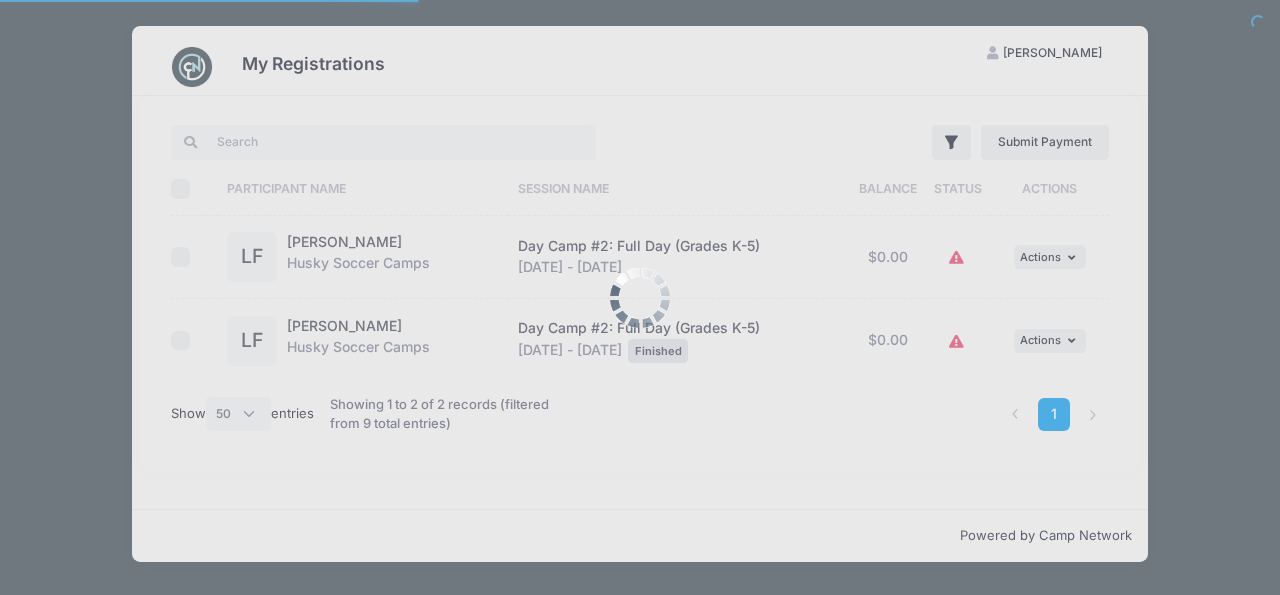 select on "50" 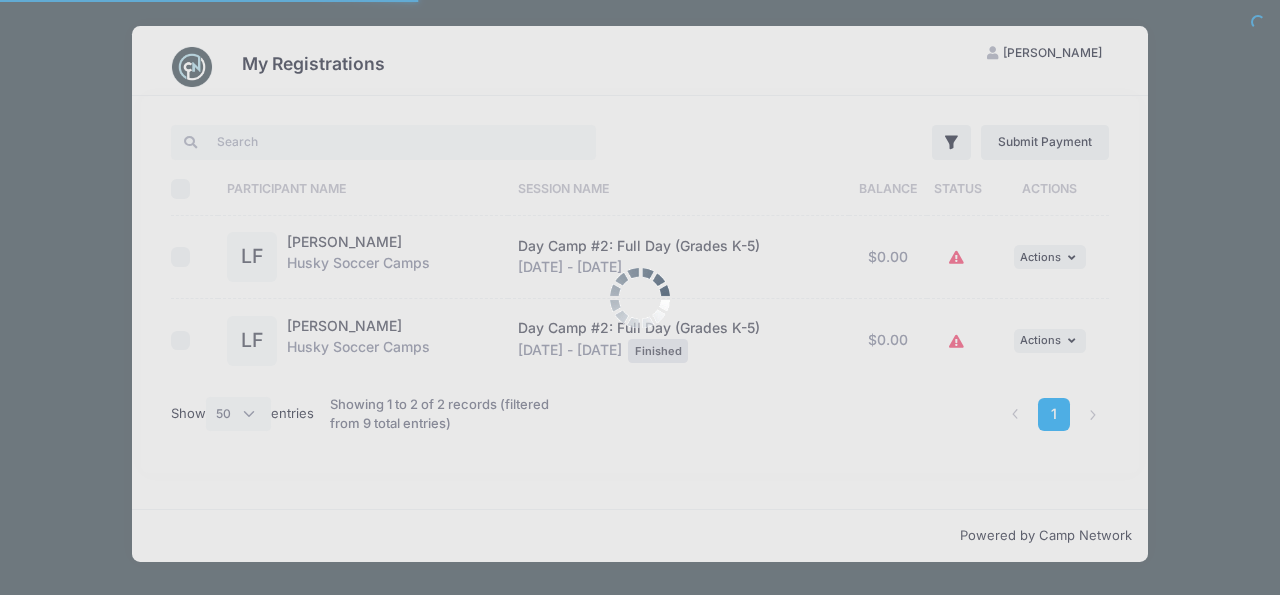 scroll, scrollTop: 0, scrollLeft: 0, axis: both 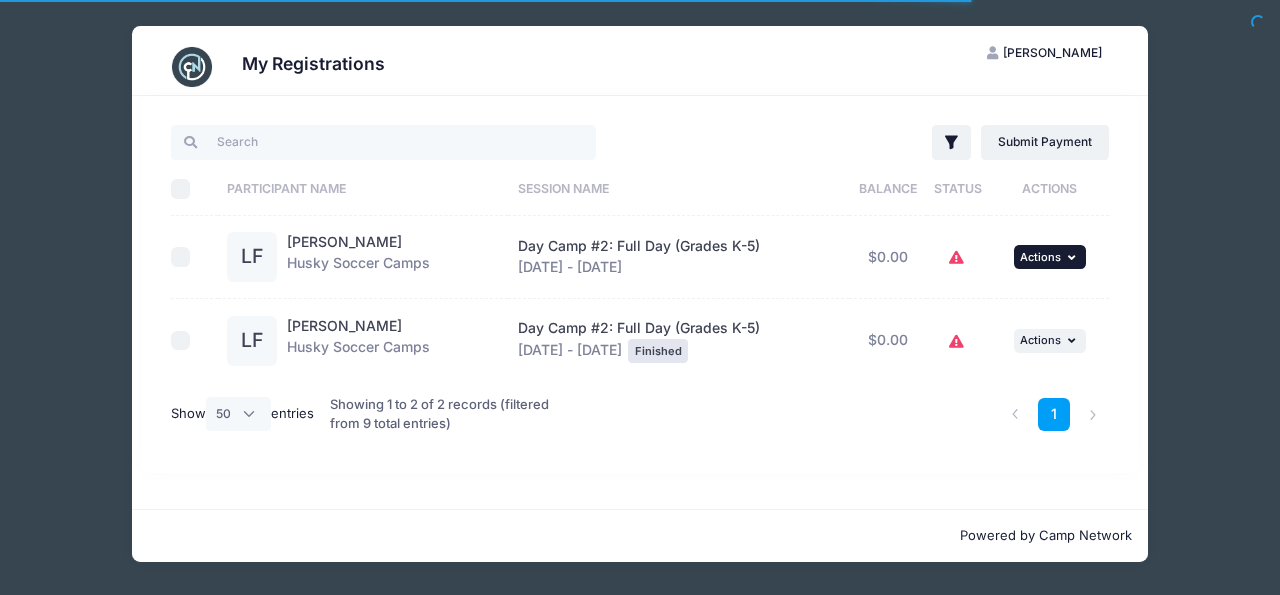 click at bounding box center [1074, 257] 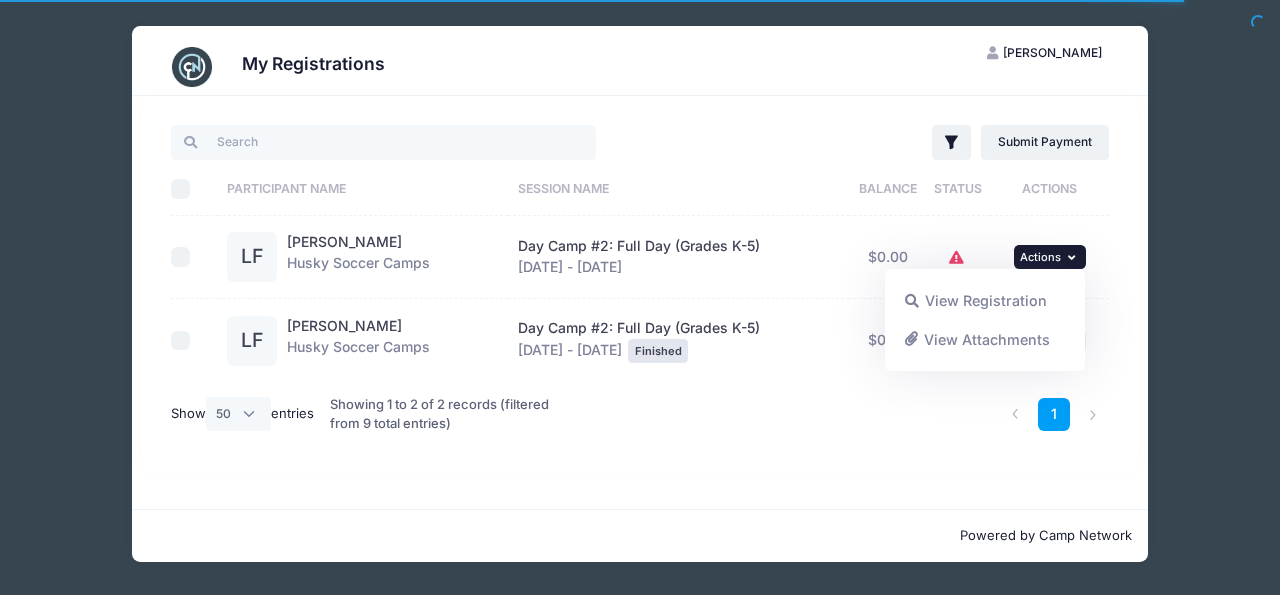 click on "My Registrations
MF [PERSON_NAME]      My Account
Logout
Filter
Filter Options
Show:" at bounding box center (640, 294) 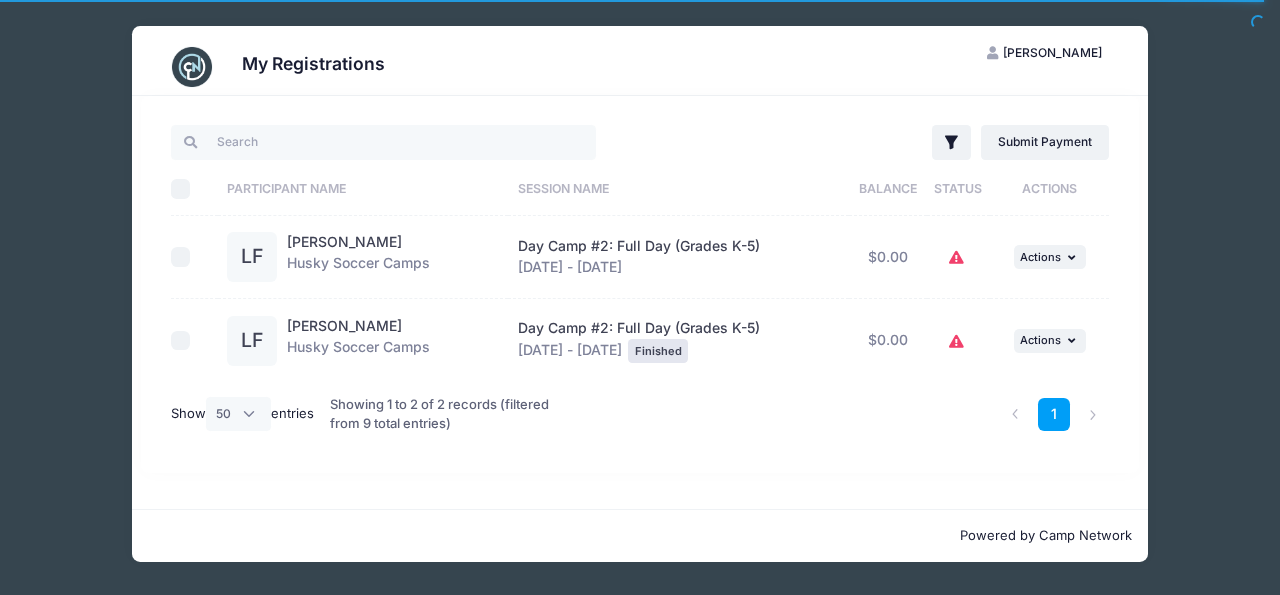 click on "My Registrations
MF [PERSON_NAME]      My Account
Logout
Filter
Filter Options
Show:" at bounding box center [640, 294] 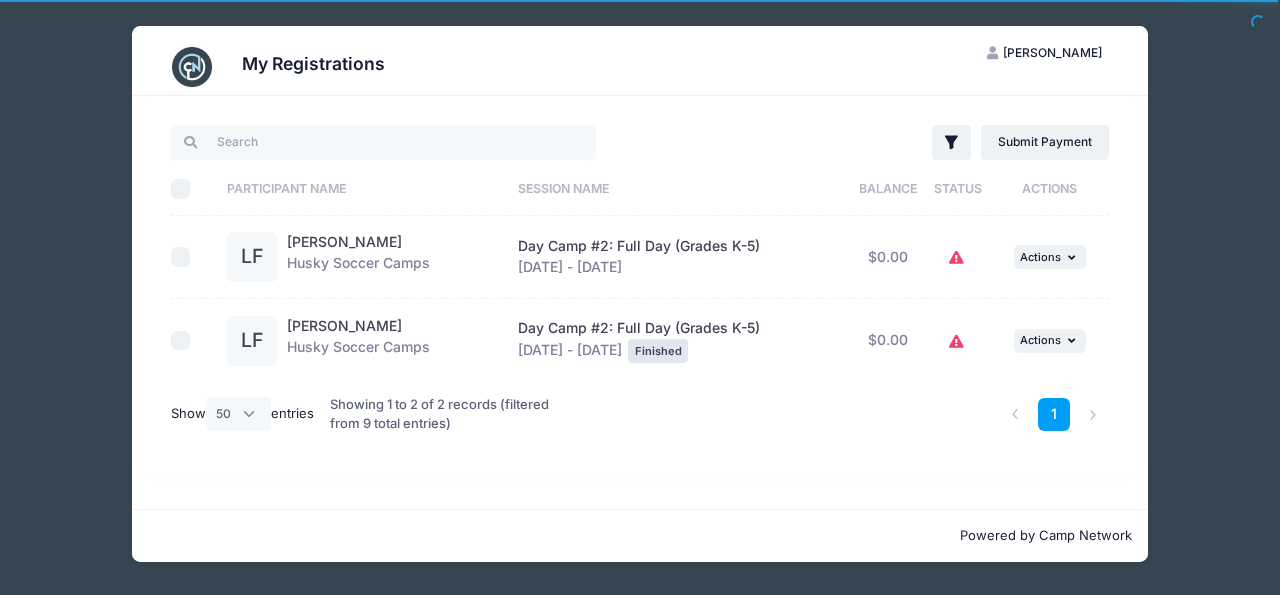 click on "My Registrations
MF [PERSON_NAME]      My Account
Logout
Filter
Filter Options
Show:" at bounding box center [640, 294] 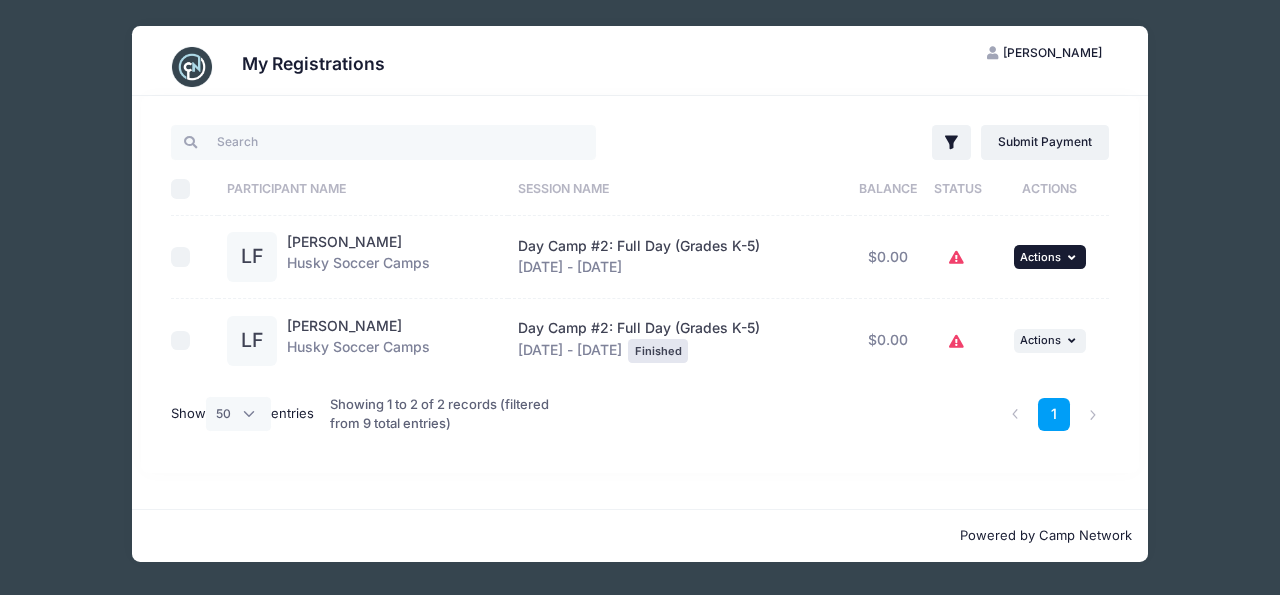 click on "Actions" at bounding box center (1040, 257) 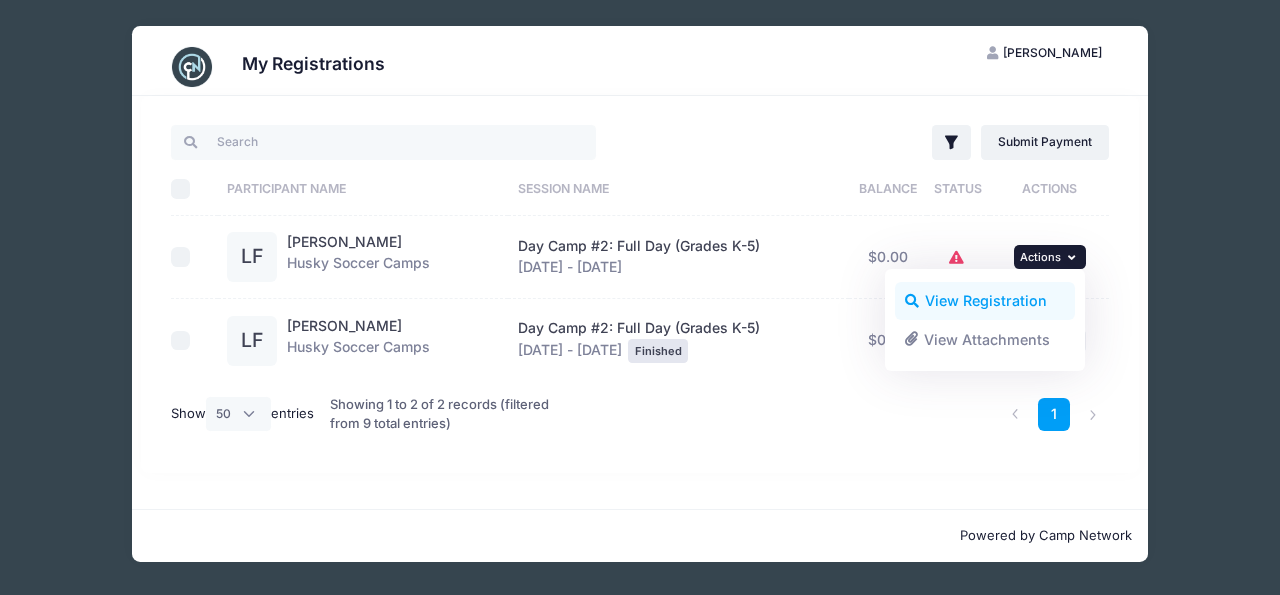 click on "View Registration" at bounding box center (985, 301) 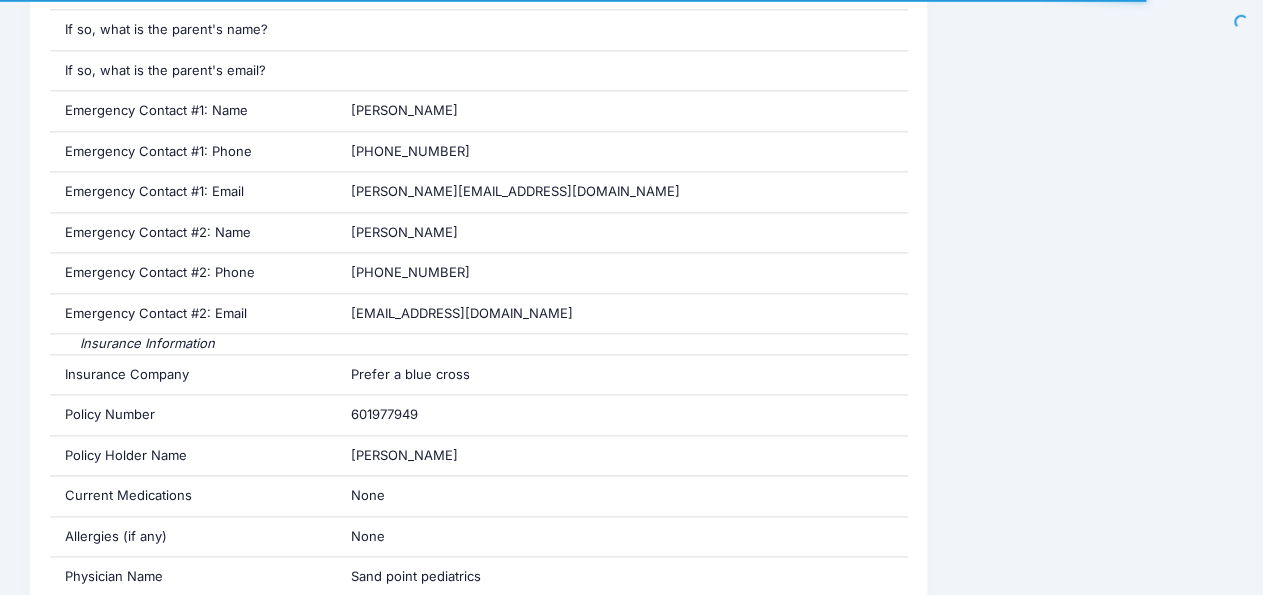 scroll, scrollTop: 1352, scrollLeft: 0, axis: vertical 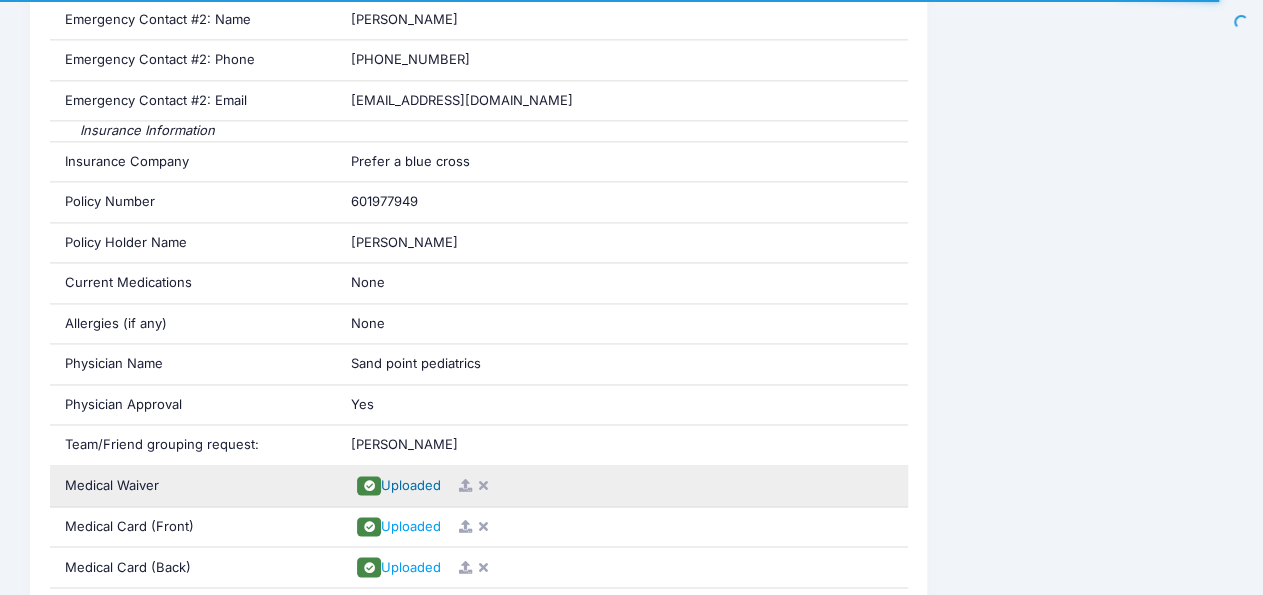 click on "Uploaded" at bounding box center (411, 485) 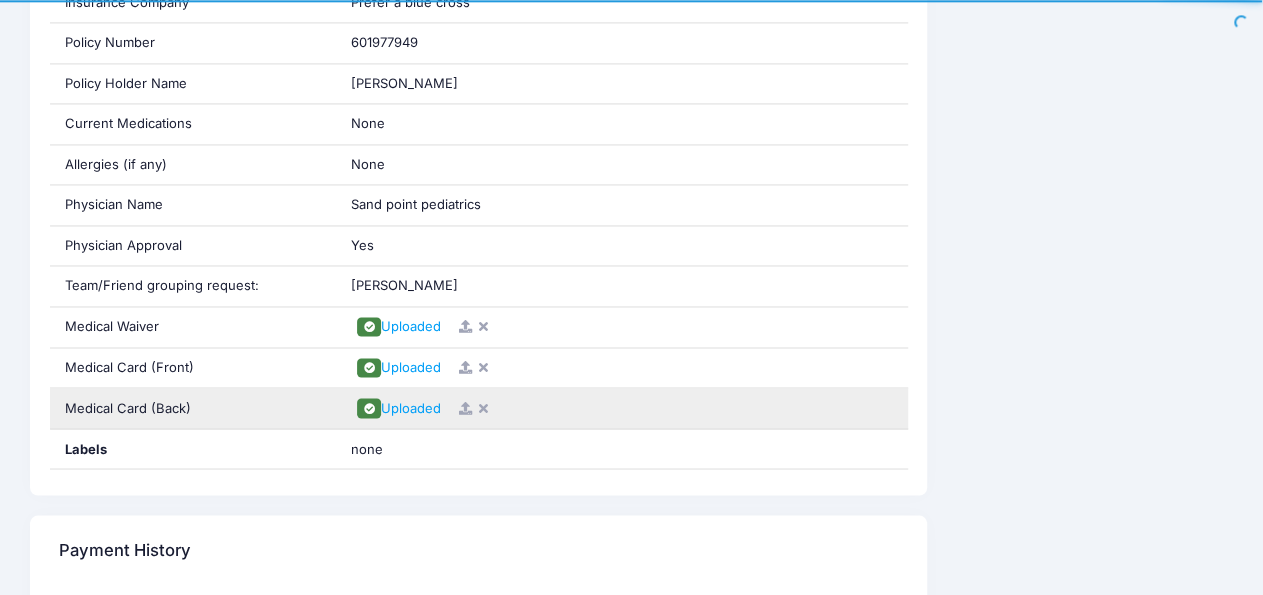 scroll, scrollTop: 1664, scrollLeft: 0, axis: vertical 